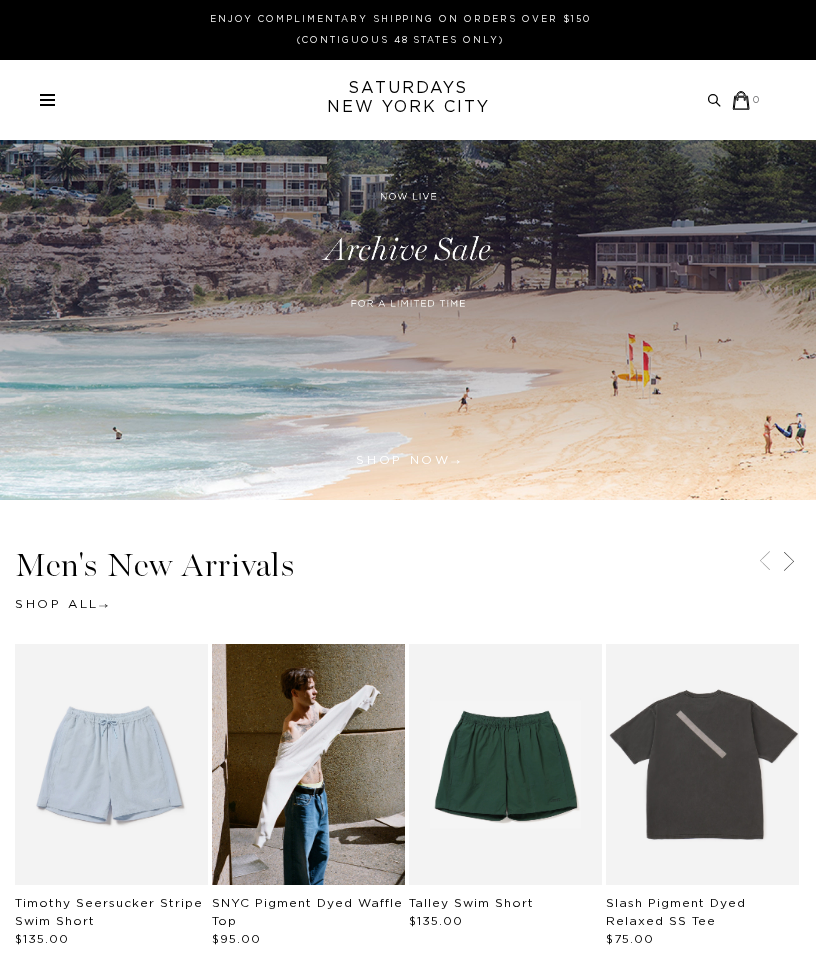 scroll, scrollTop: 0, scrollLeft: 0, axis: both 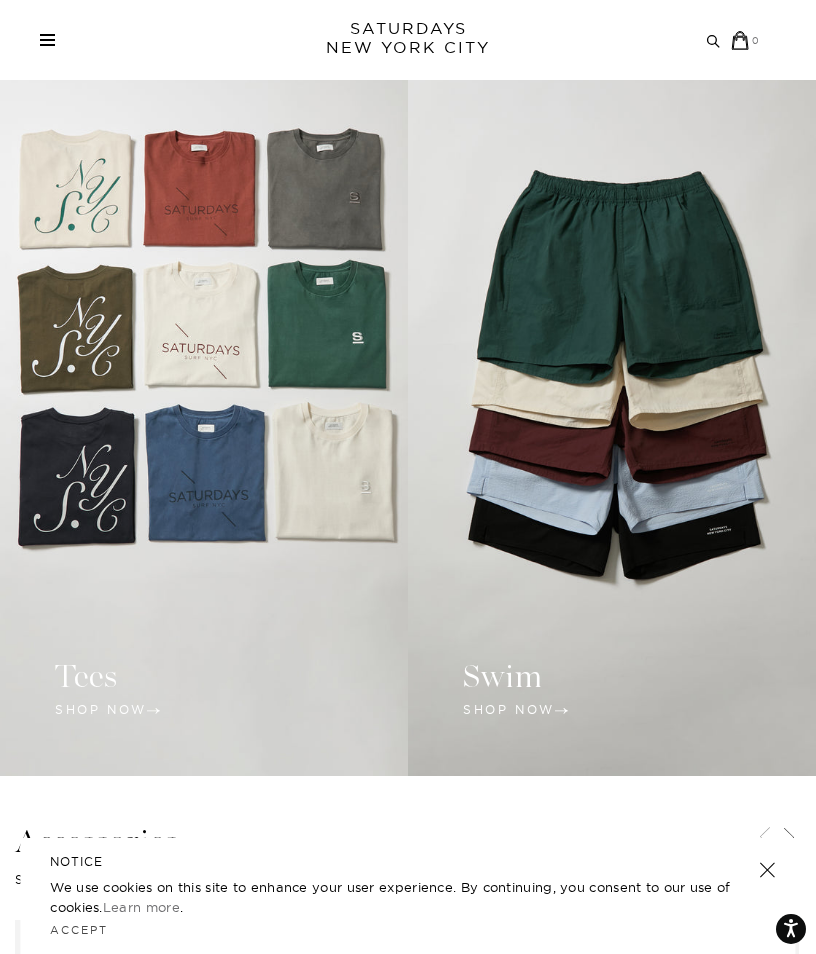click at bounding box center [204, 356] 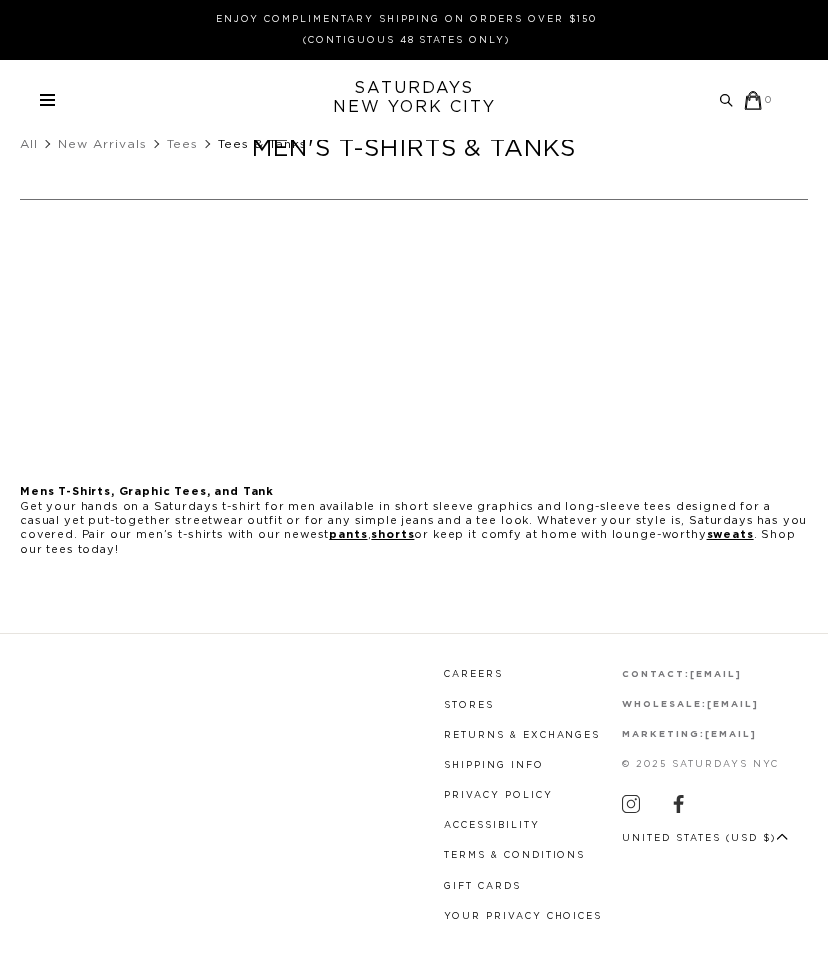 scroll, scrollTop: 0, scrollLeft: 0, axis: both 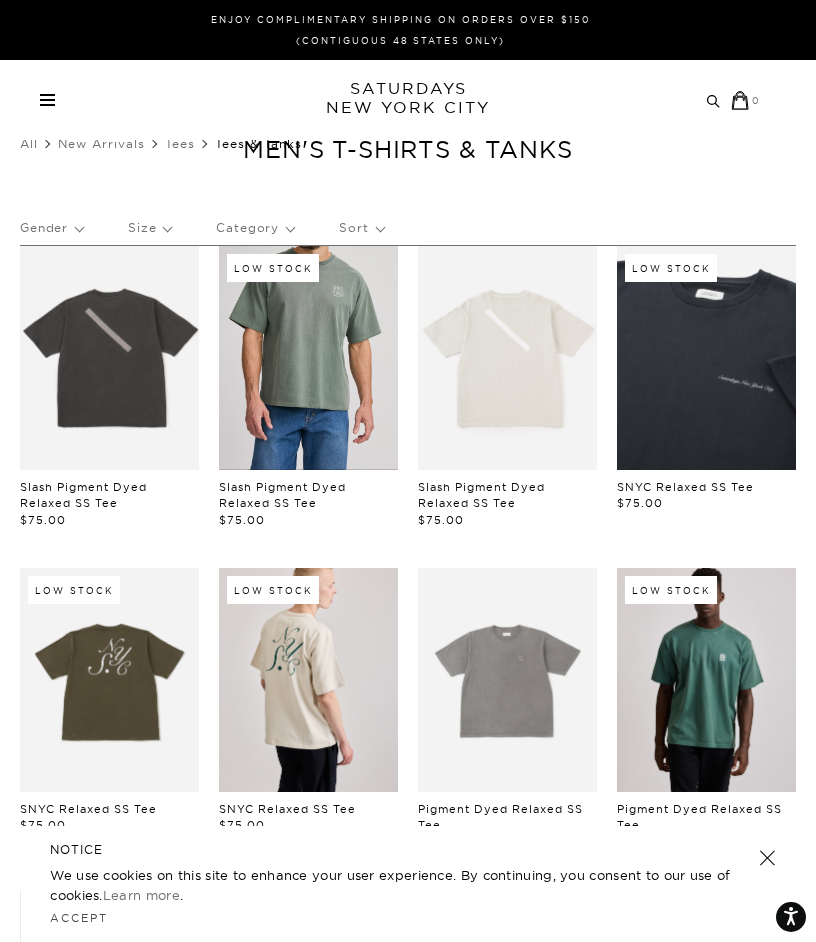 click at bounding box center [308, 358] 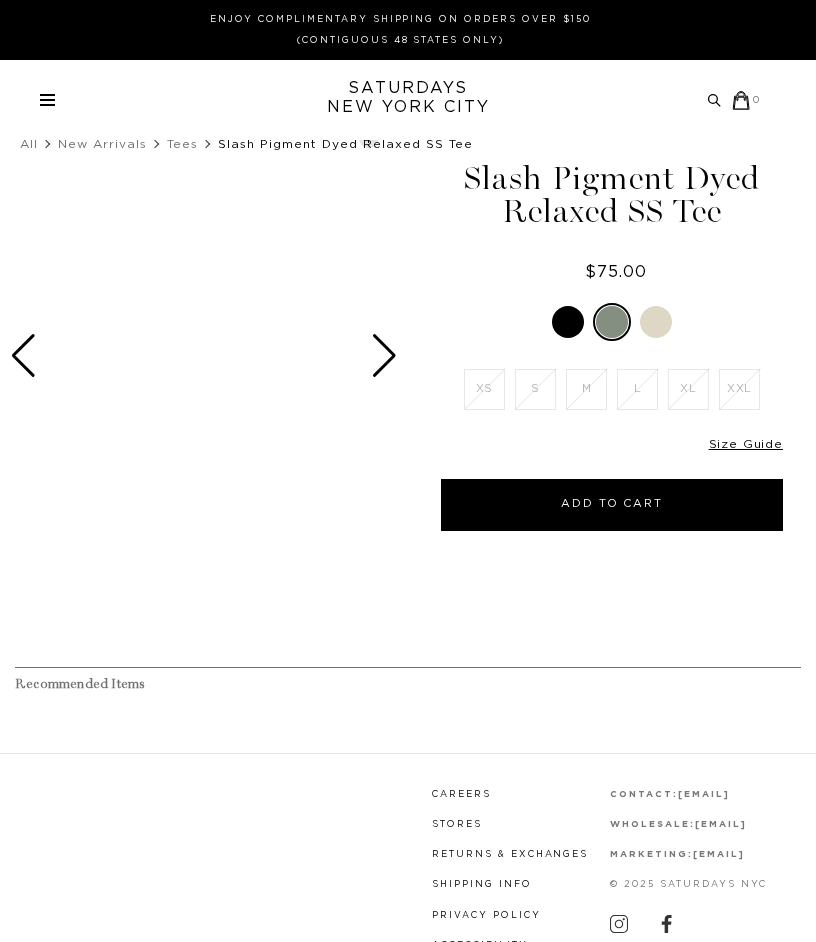 scroll, scrollTop: 0, scrollLeft: 0, axis: both 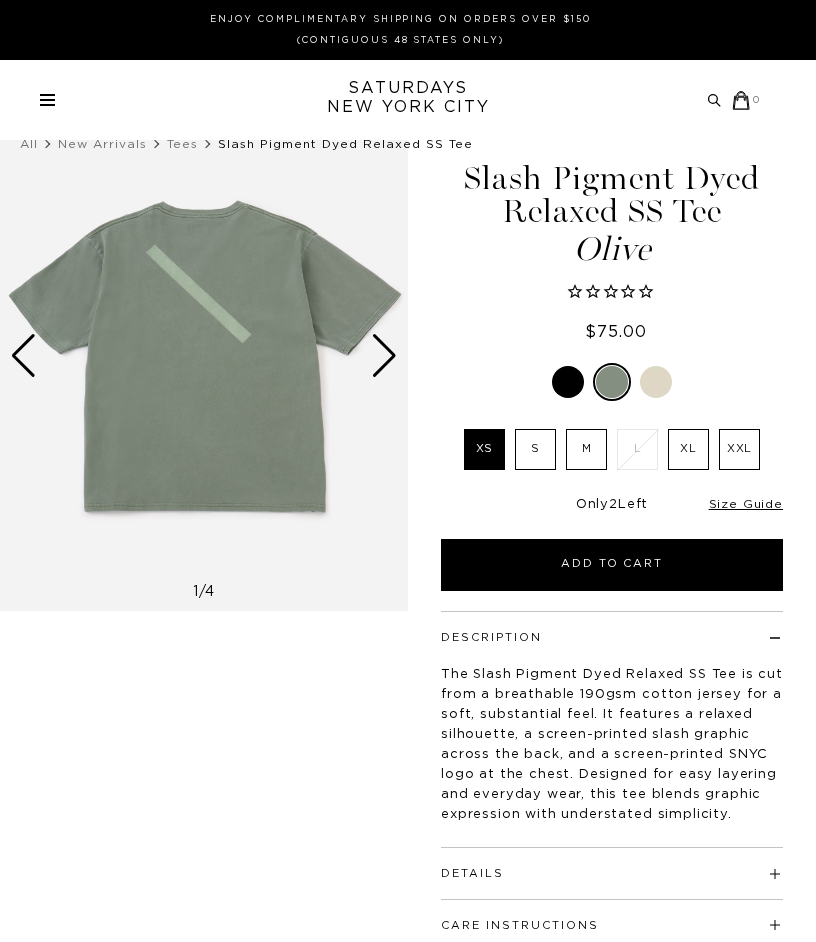 click at bounding box center [568, 382] 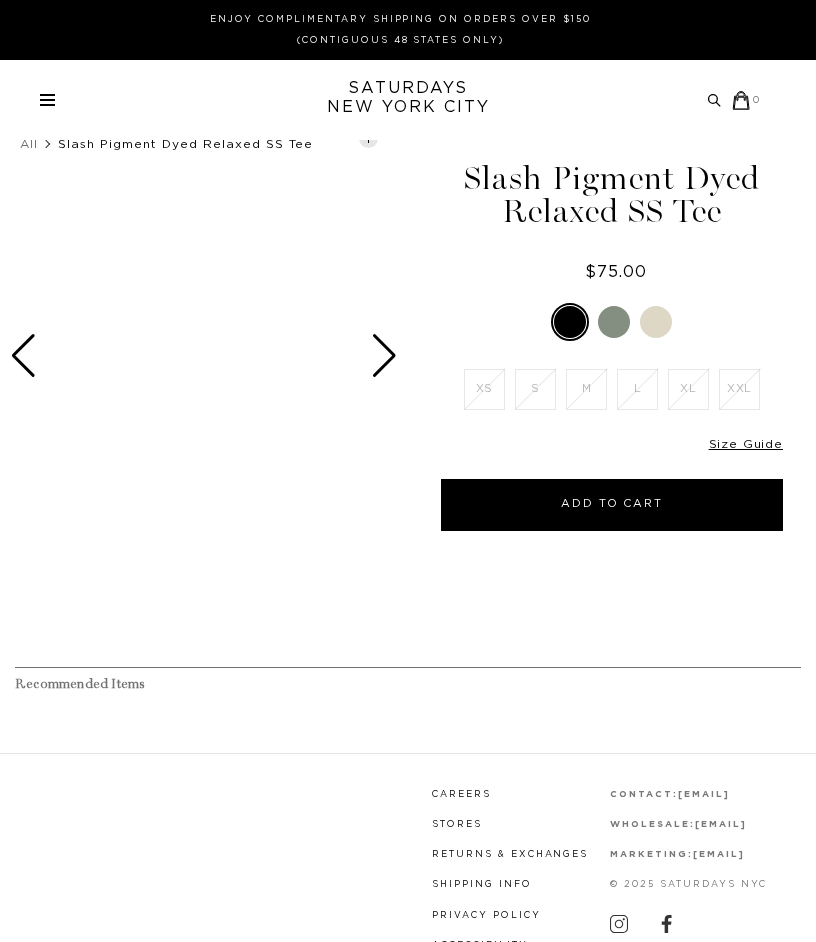 scroll, scrollTop: 0, scrollLeft: 0, axis: both 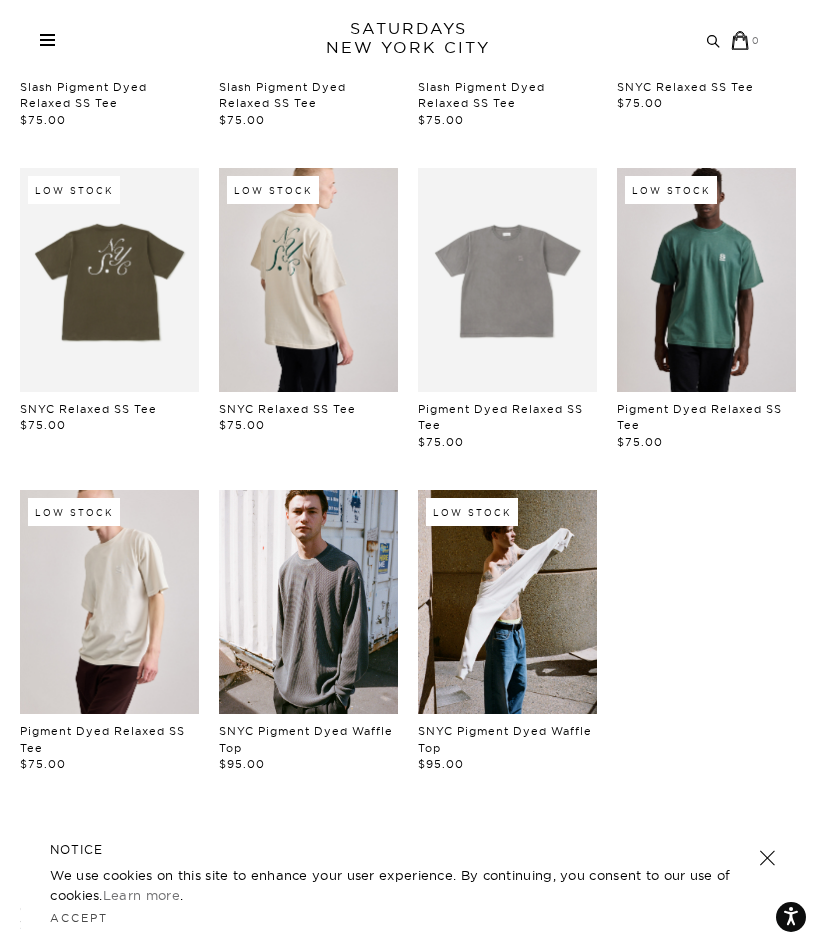 click at bounding box center [308, 602] 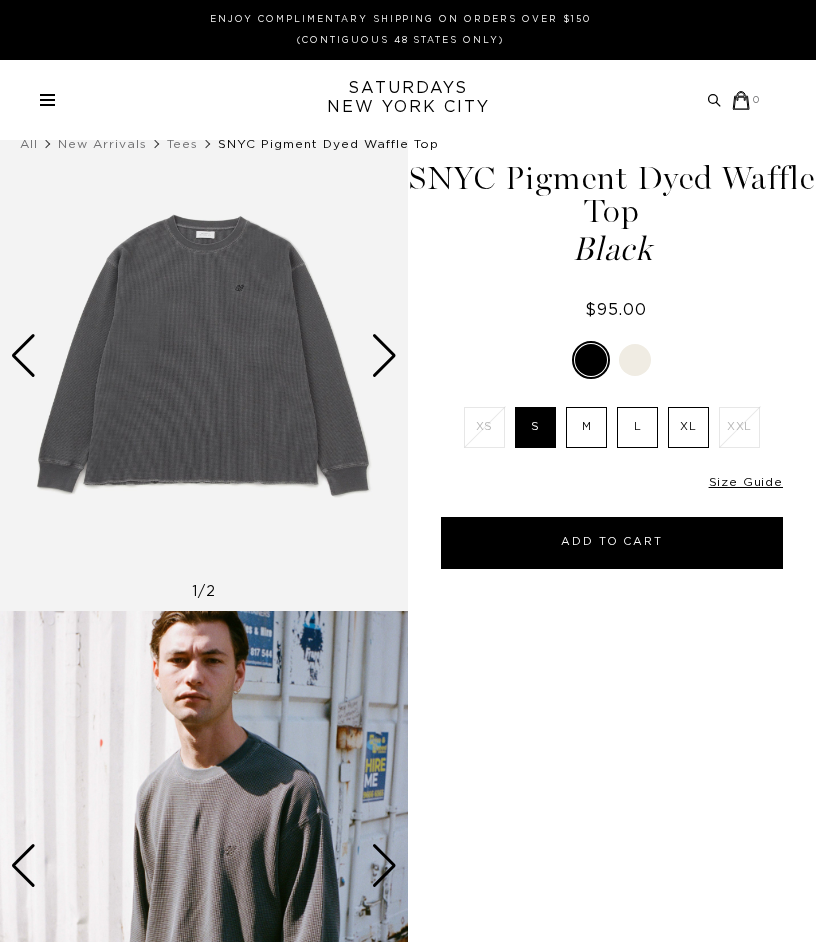 scroll, scrollTop: 0, scrollLeft: 0, axis: both 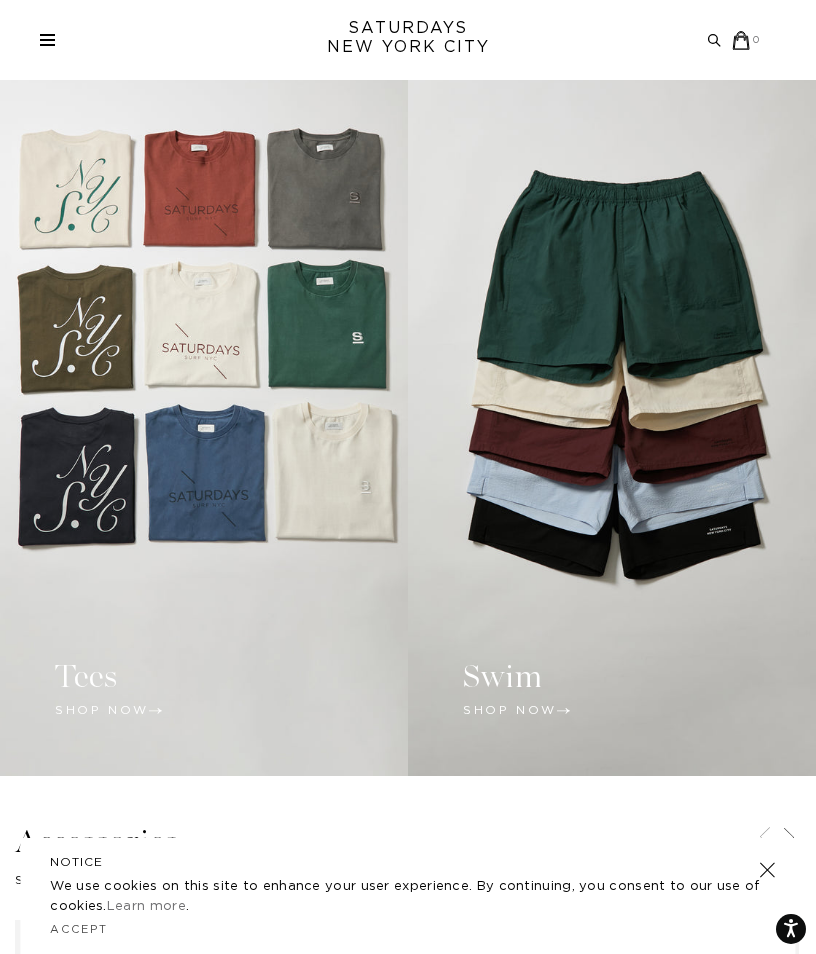 click at bounding box center [612, 356] 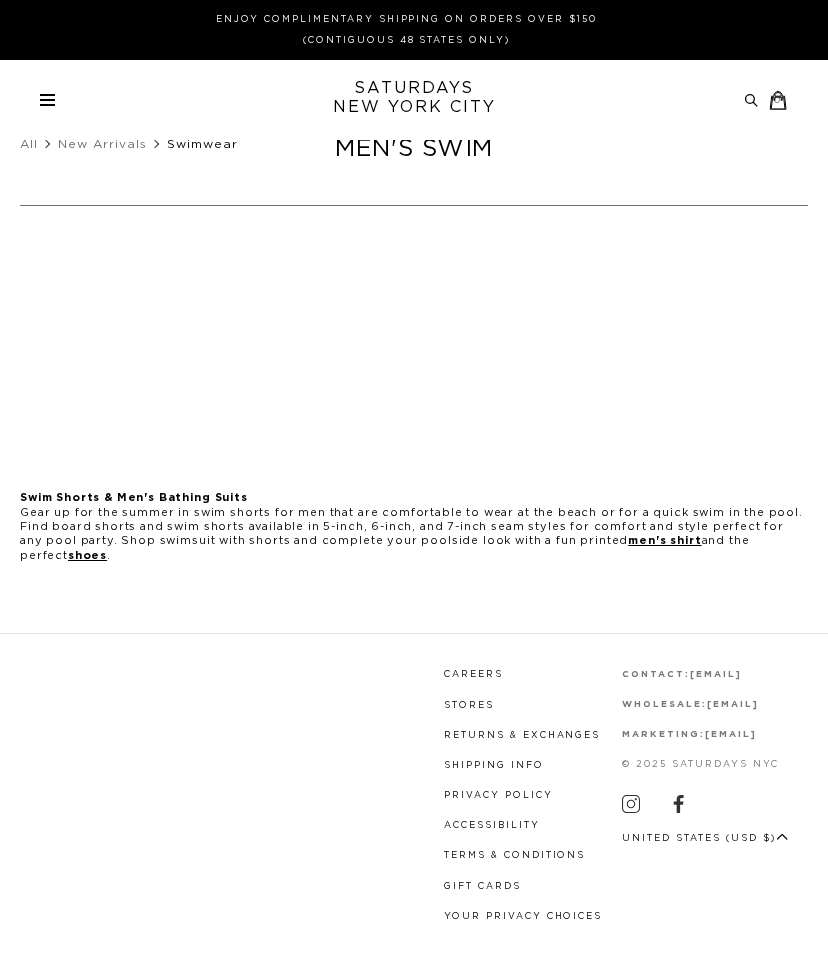 scroll, scrollTop: 0, scrollLeft: 0, axis: both 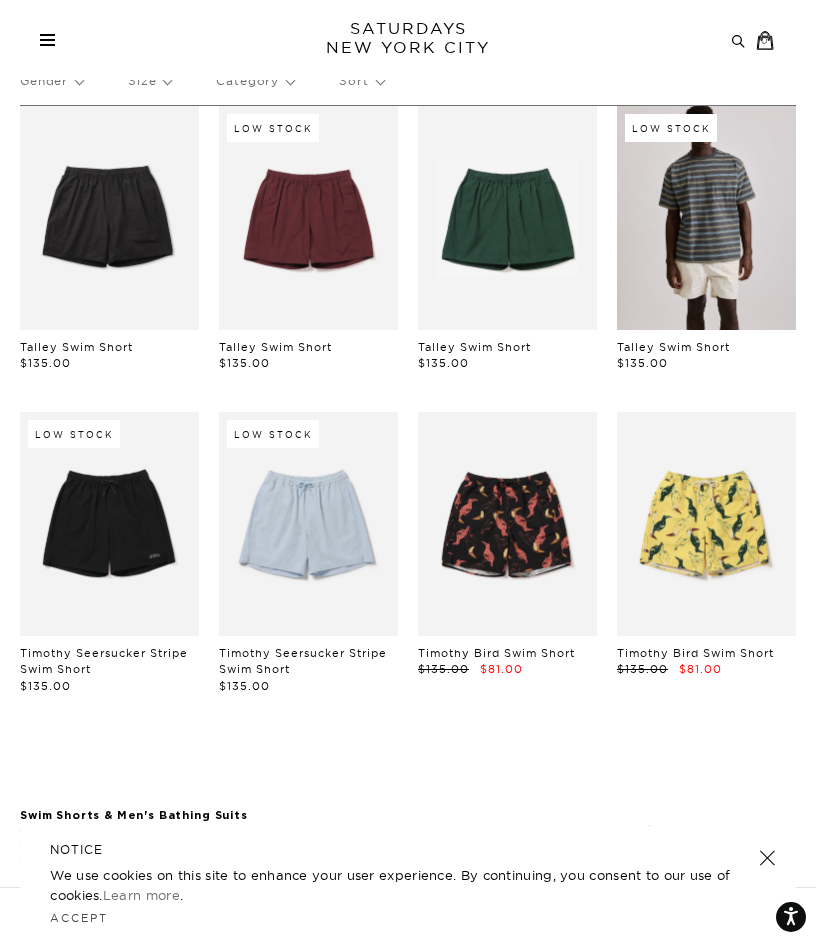 click at bounding box center [706, 218] 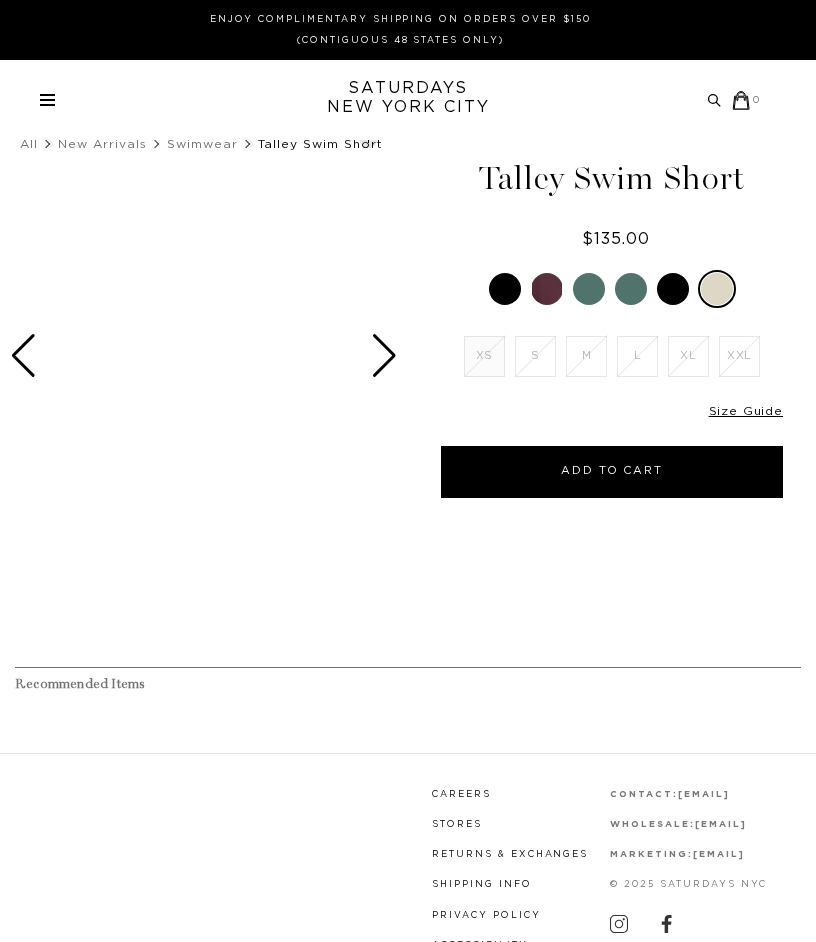 scroll, scrollTop: 0, scrollLeft: 0, axis: both 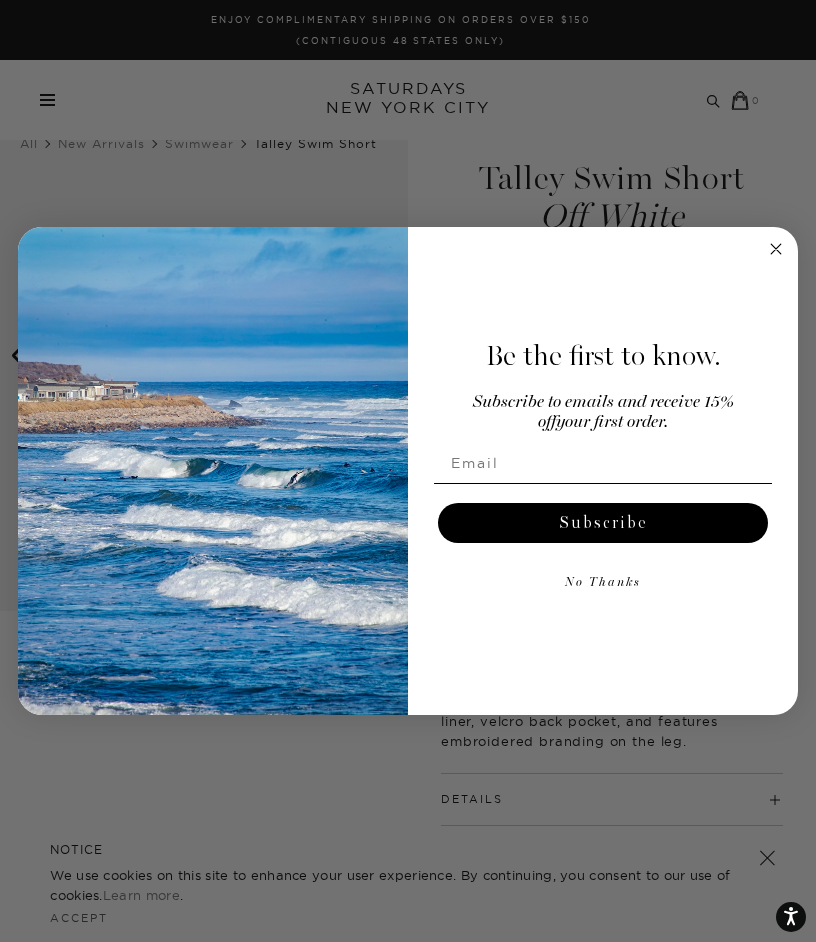 click on "Close dialog Be the first to know. Subscribe to emails and receive 15%
off  your first order. Subscribe No Thanks Submit" at bounding box center (408, 471) 